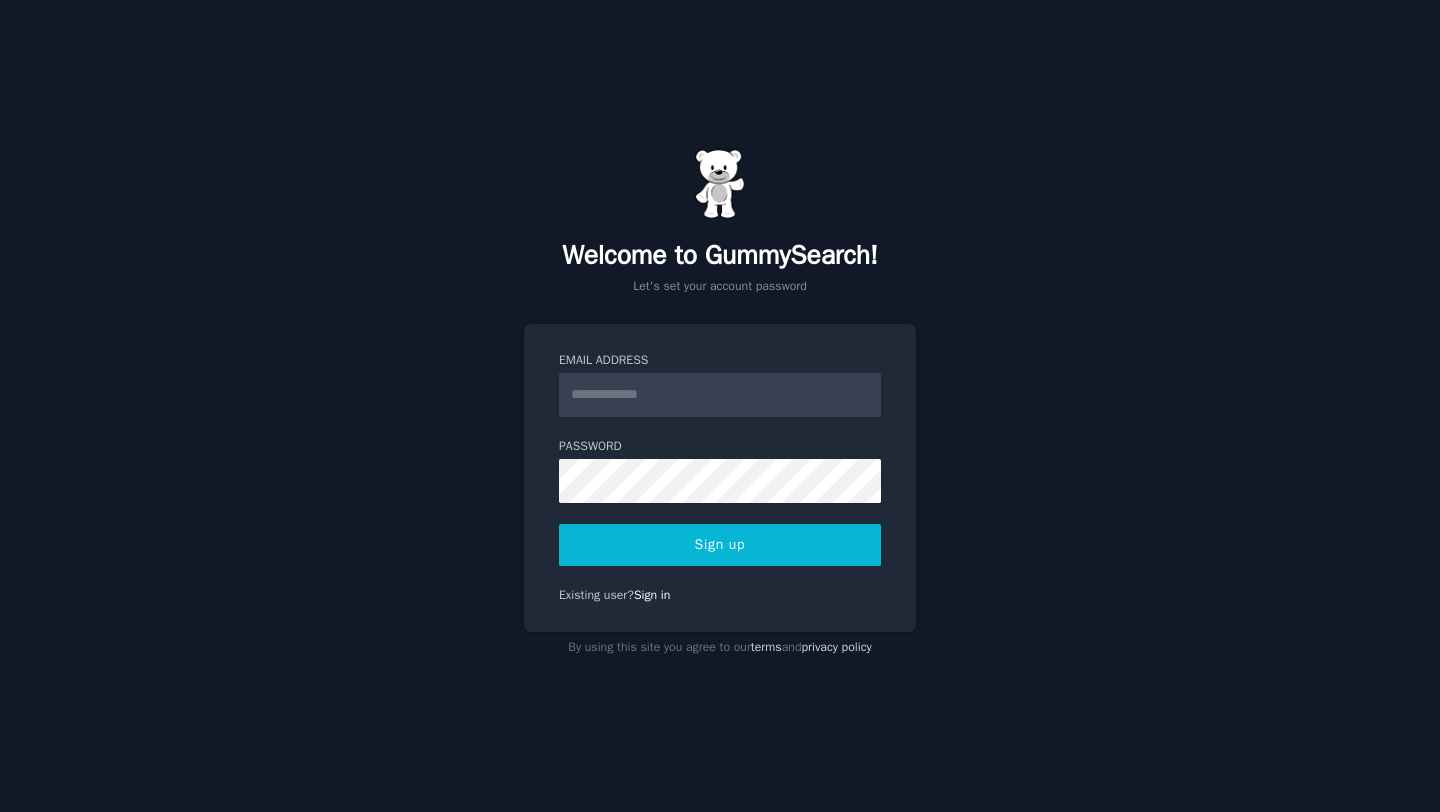 scroll, scrollTop: 0, scrollLeft: 0, axis: both 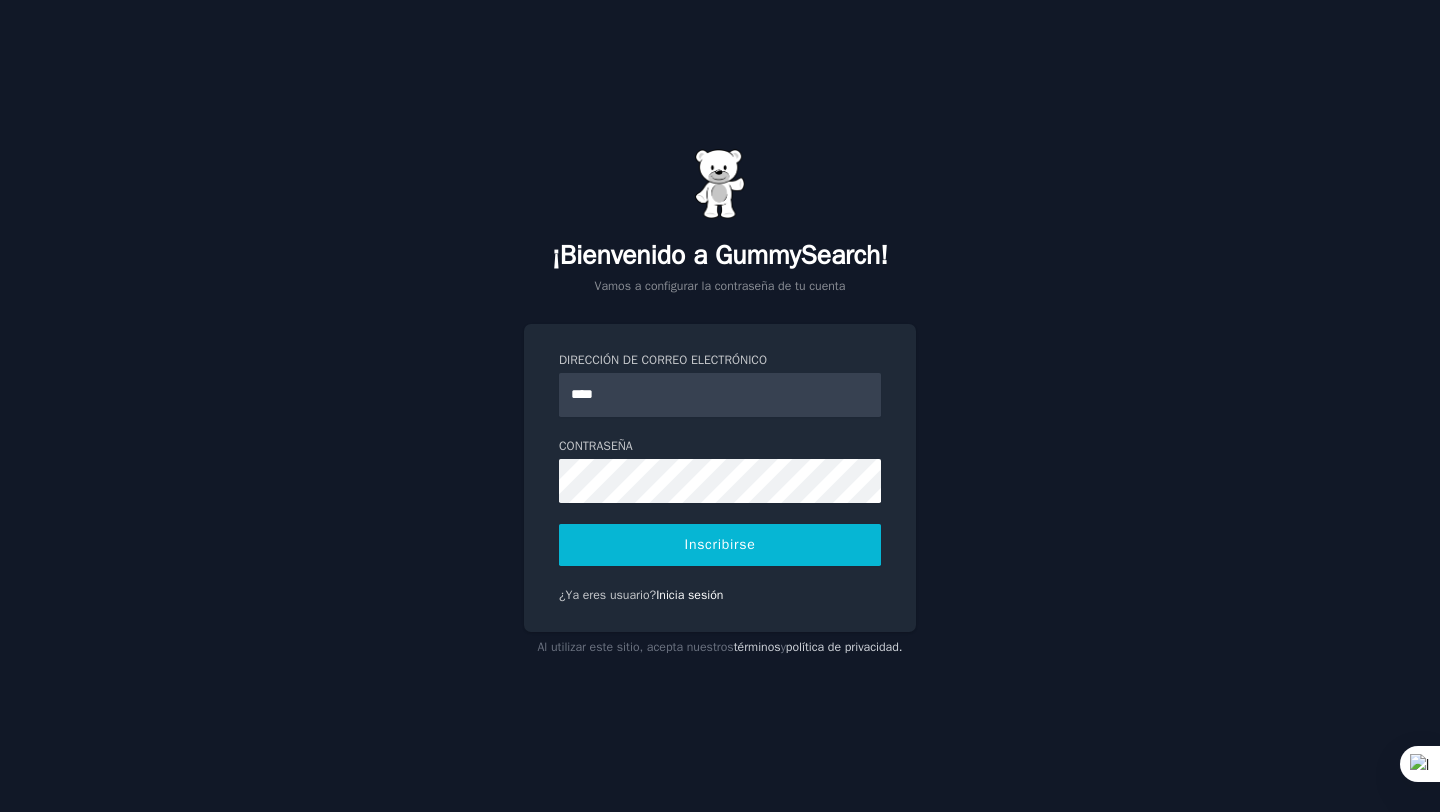 type on "**********" 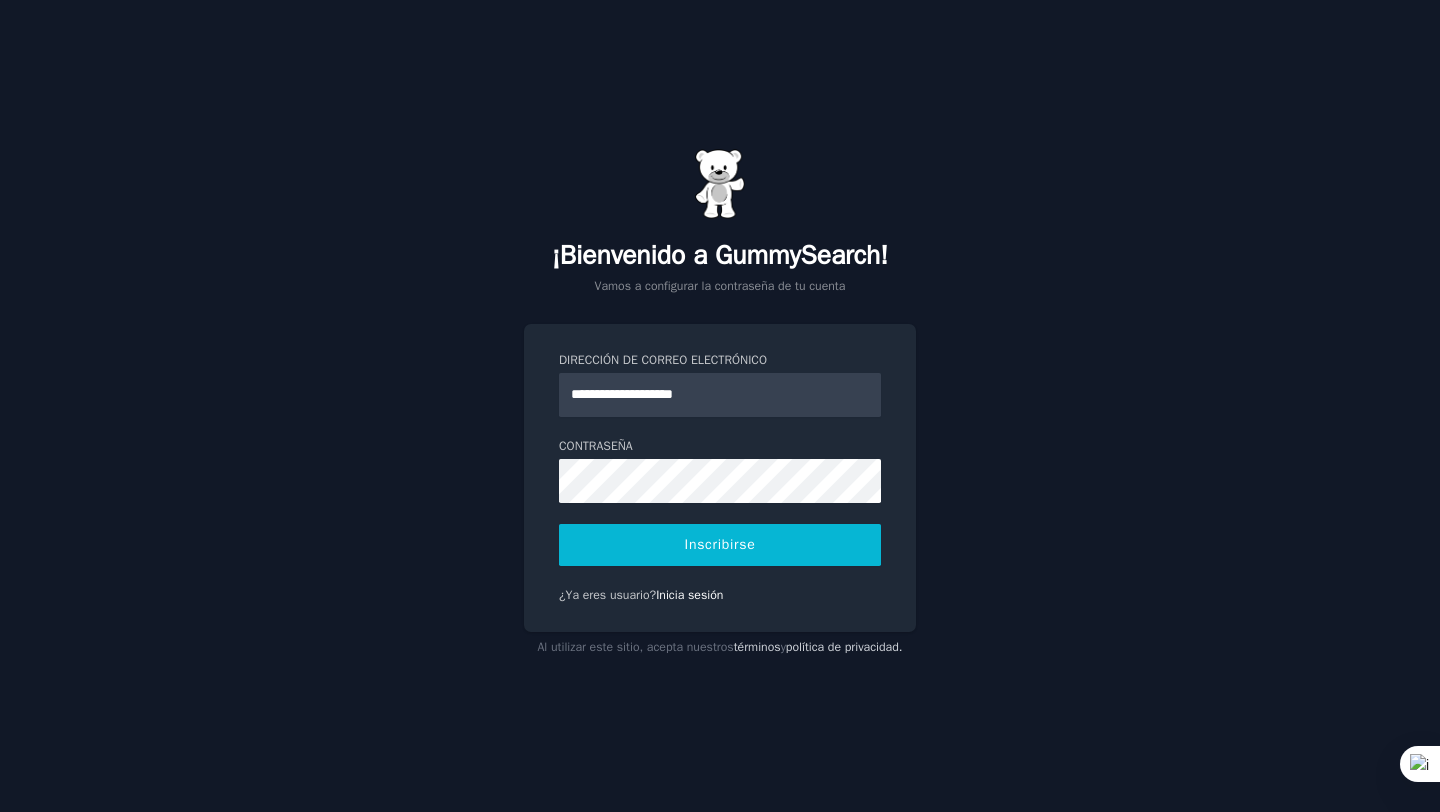 click on "Inscribirse" at bounding box center [720, 545] 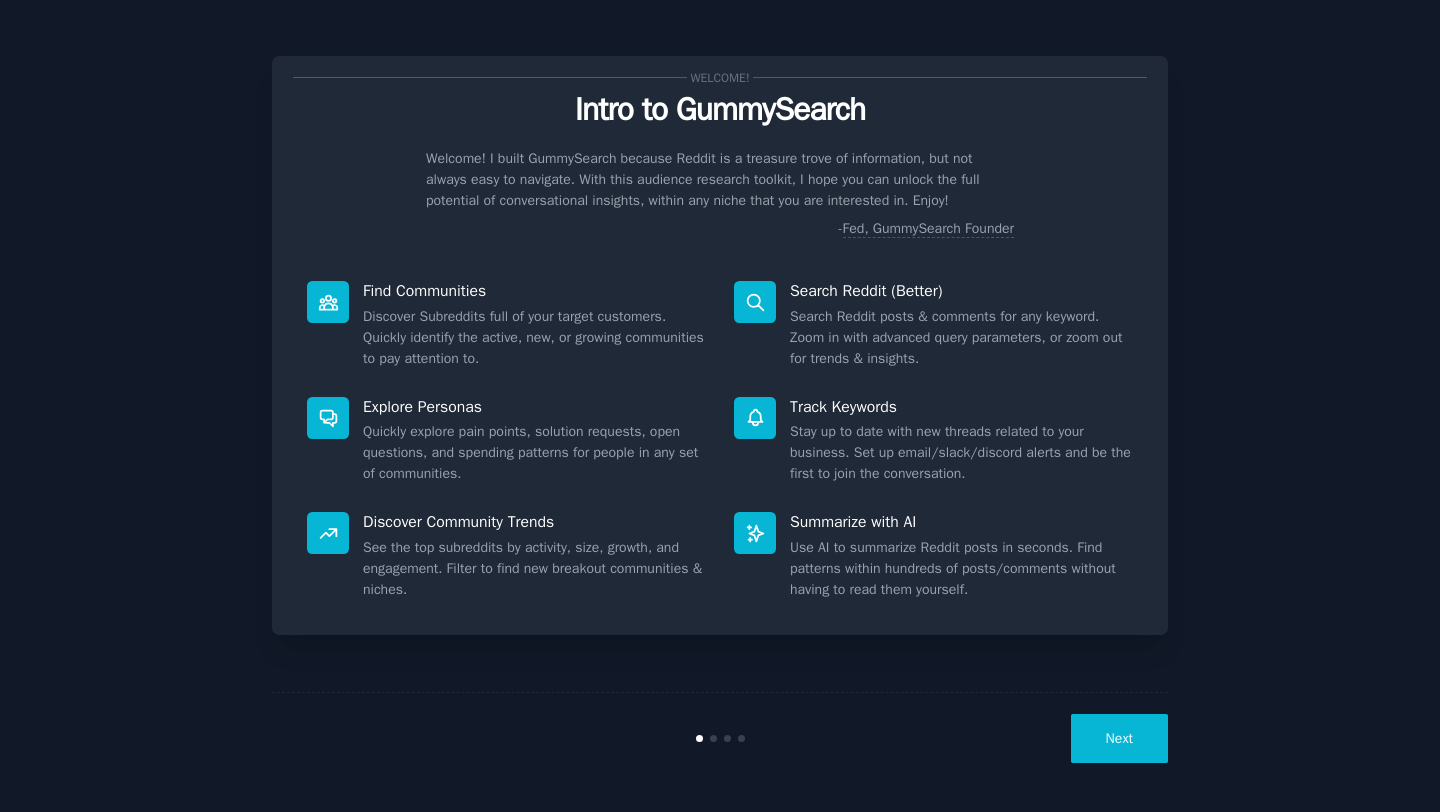 scroll, scrollTop: 0, scrollLeft: 0, axis: both 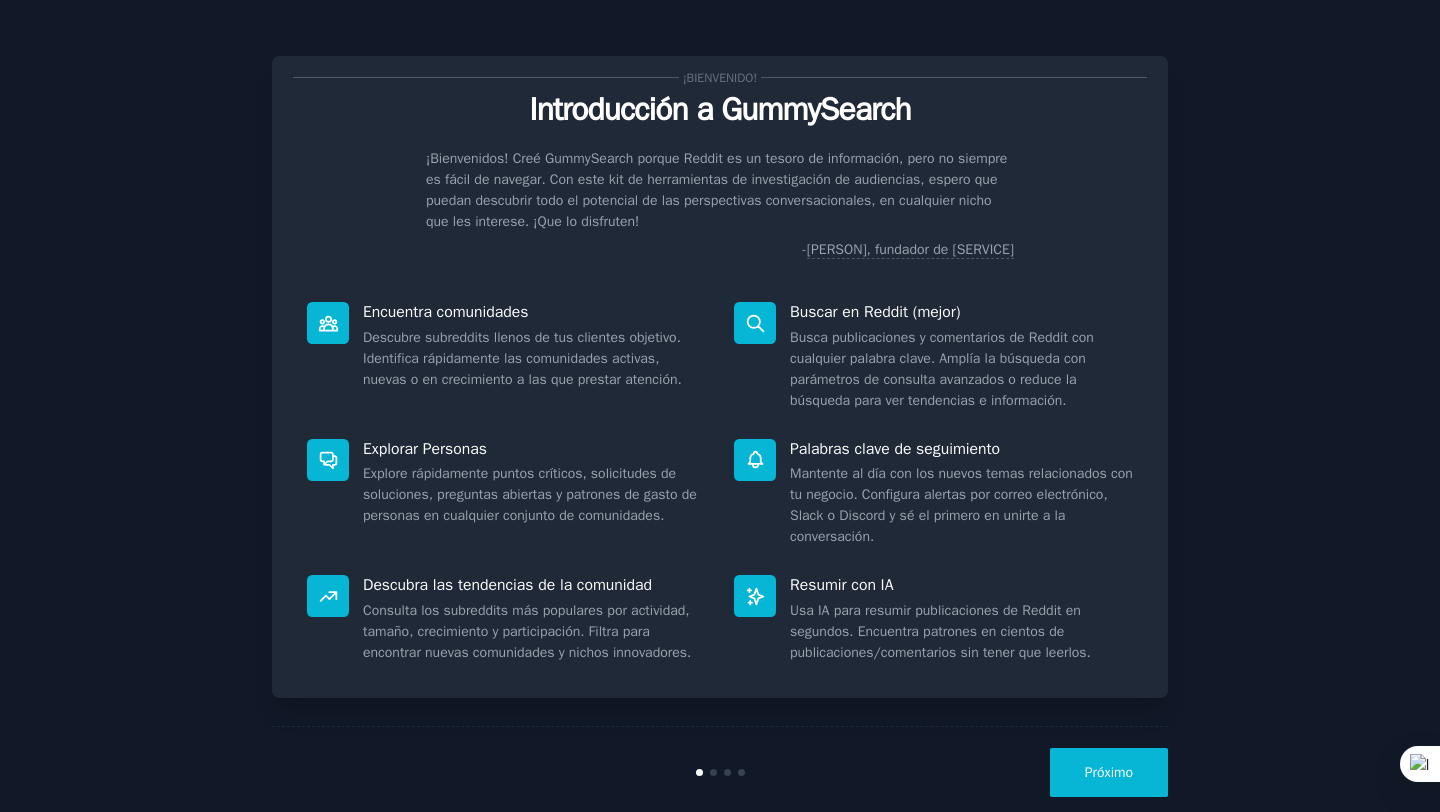 click on "Próximo" at bounding box center (1109, 772) 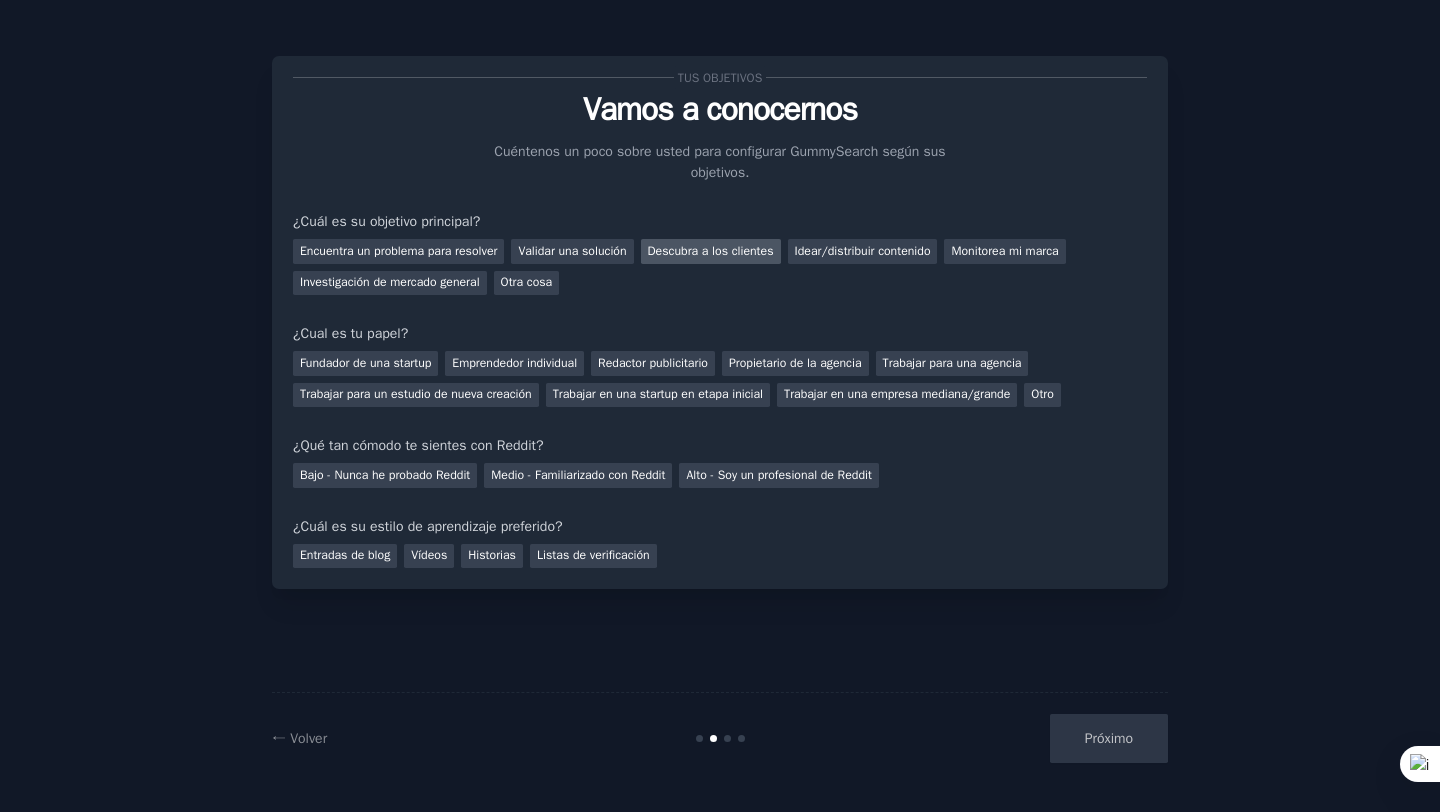 click on "Descubra a los clientes" at bounding box center (711, 251) 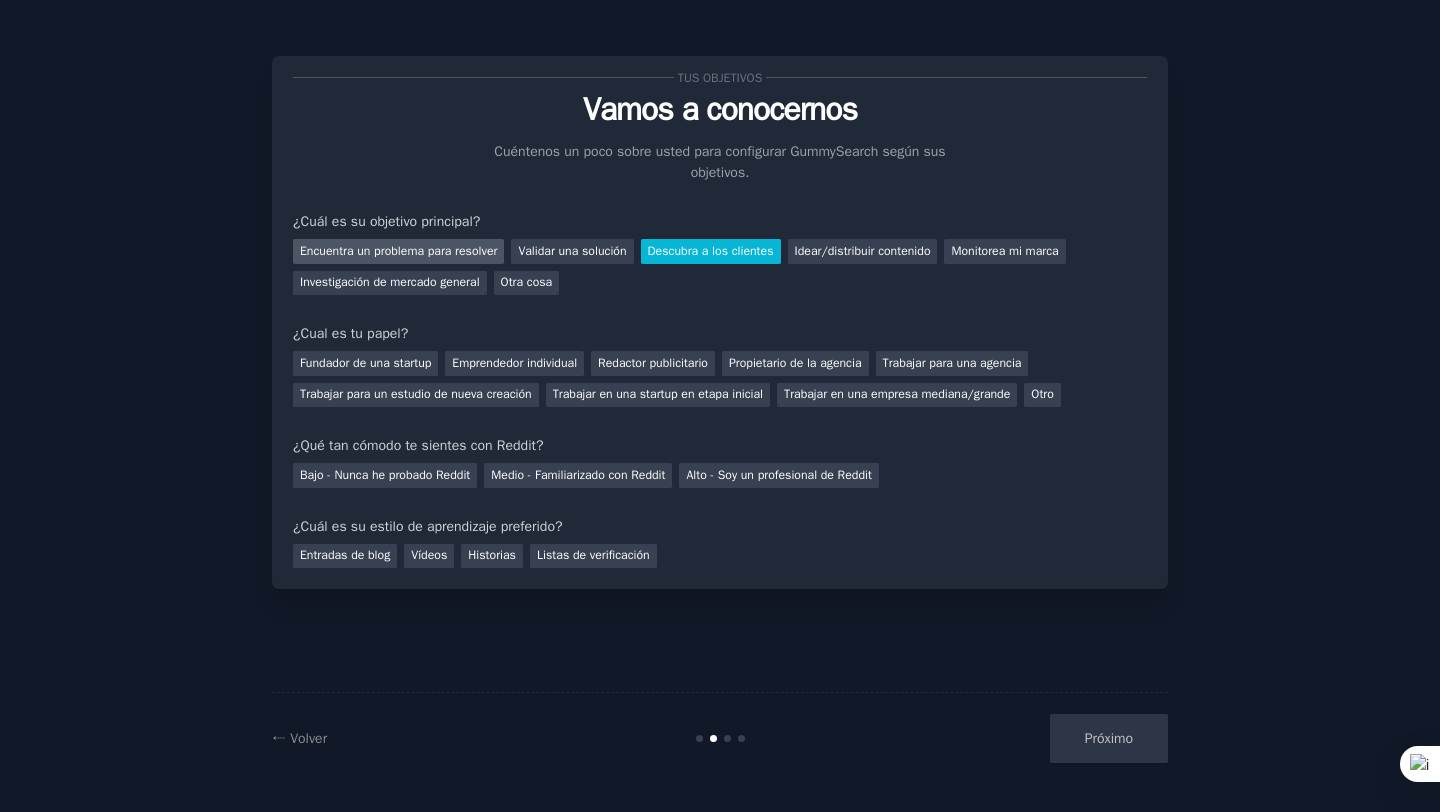 click on "Encuentra un problema para resolver" at bounding box center [398, 251] 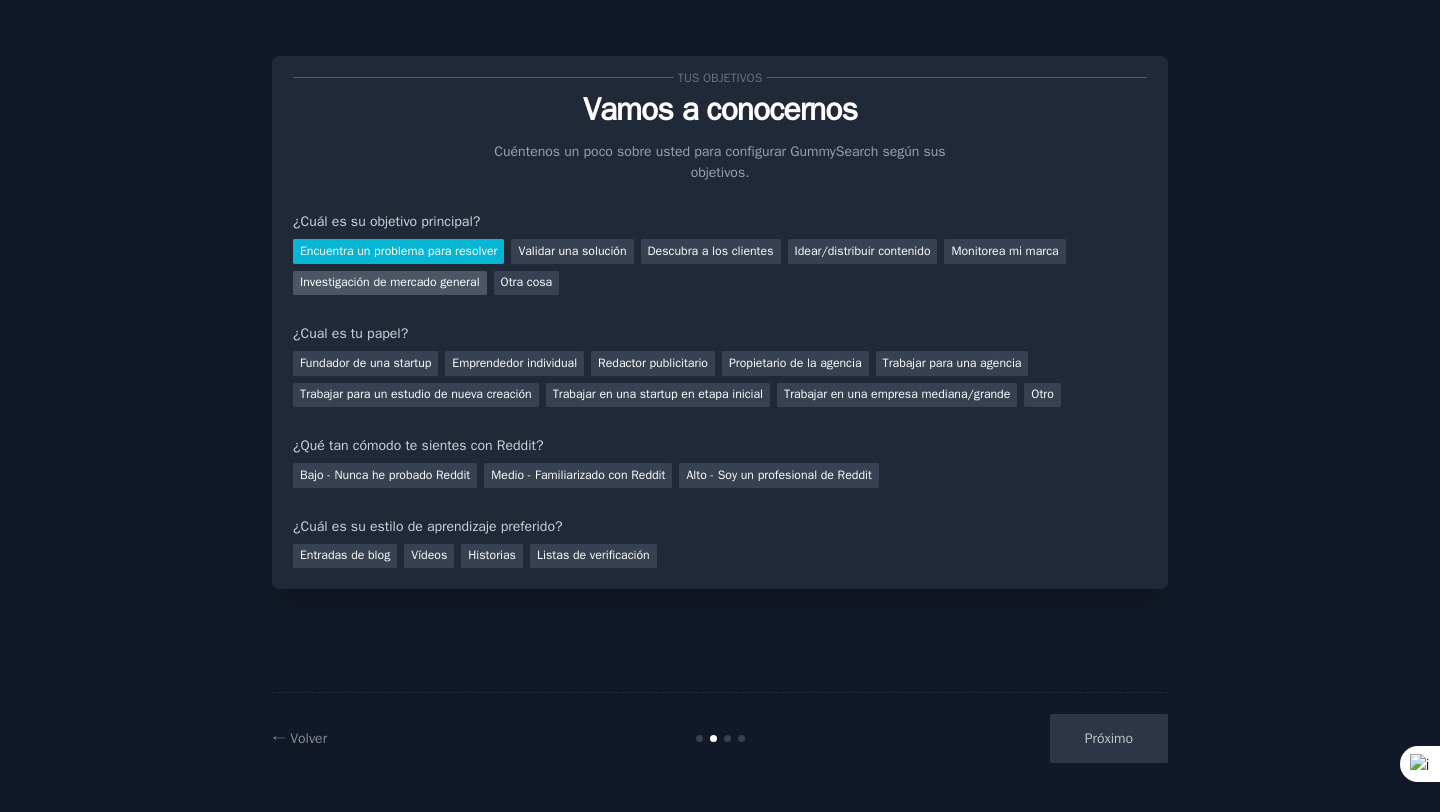 click on "Investigación de mercado general" at bounding box center (390, 282) 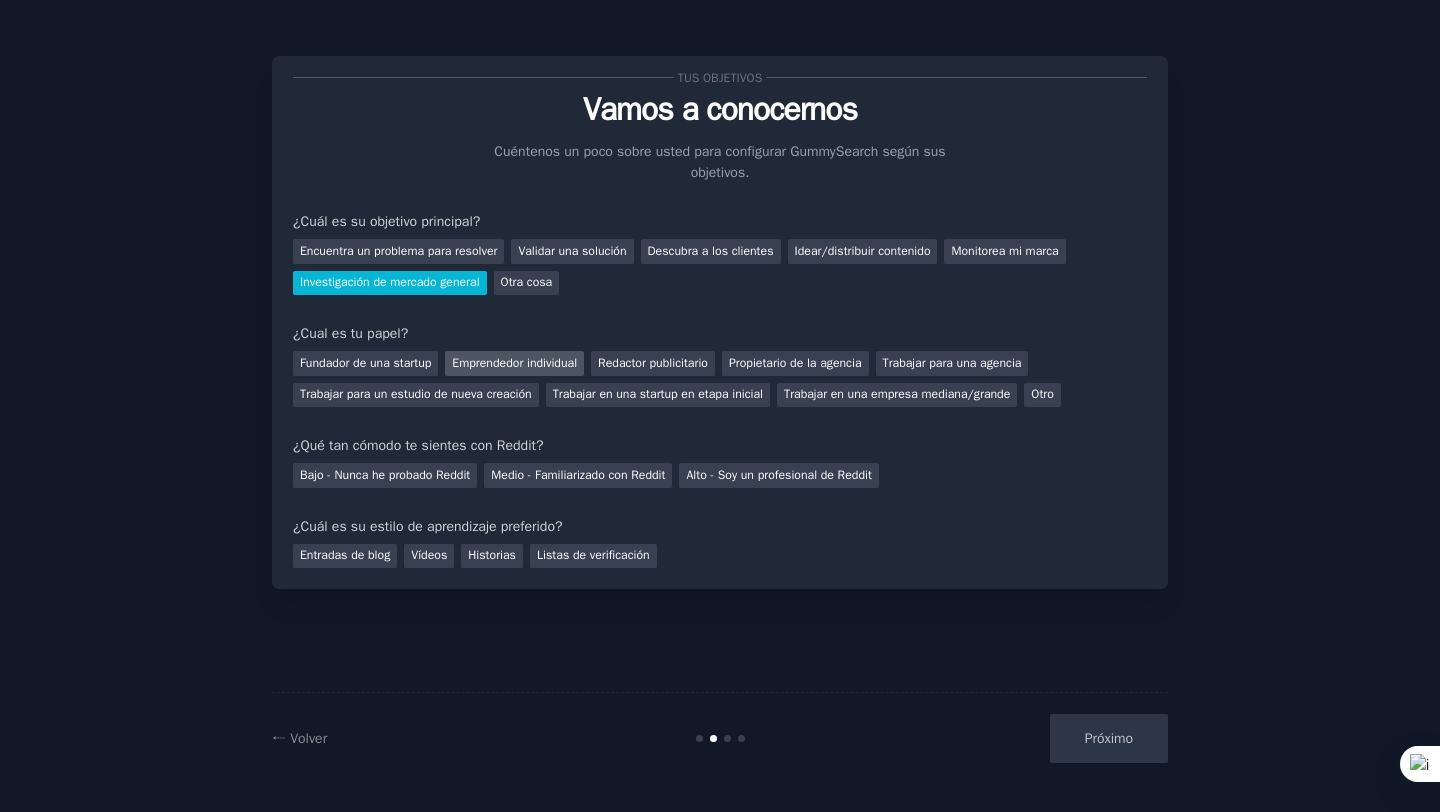 click on "Emprendedor individual" at bounding box center (514, 363) 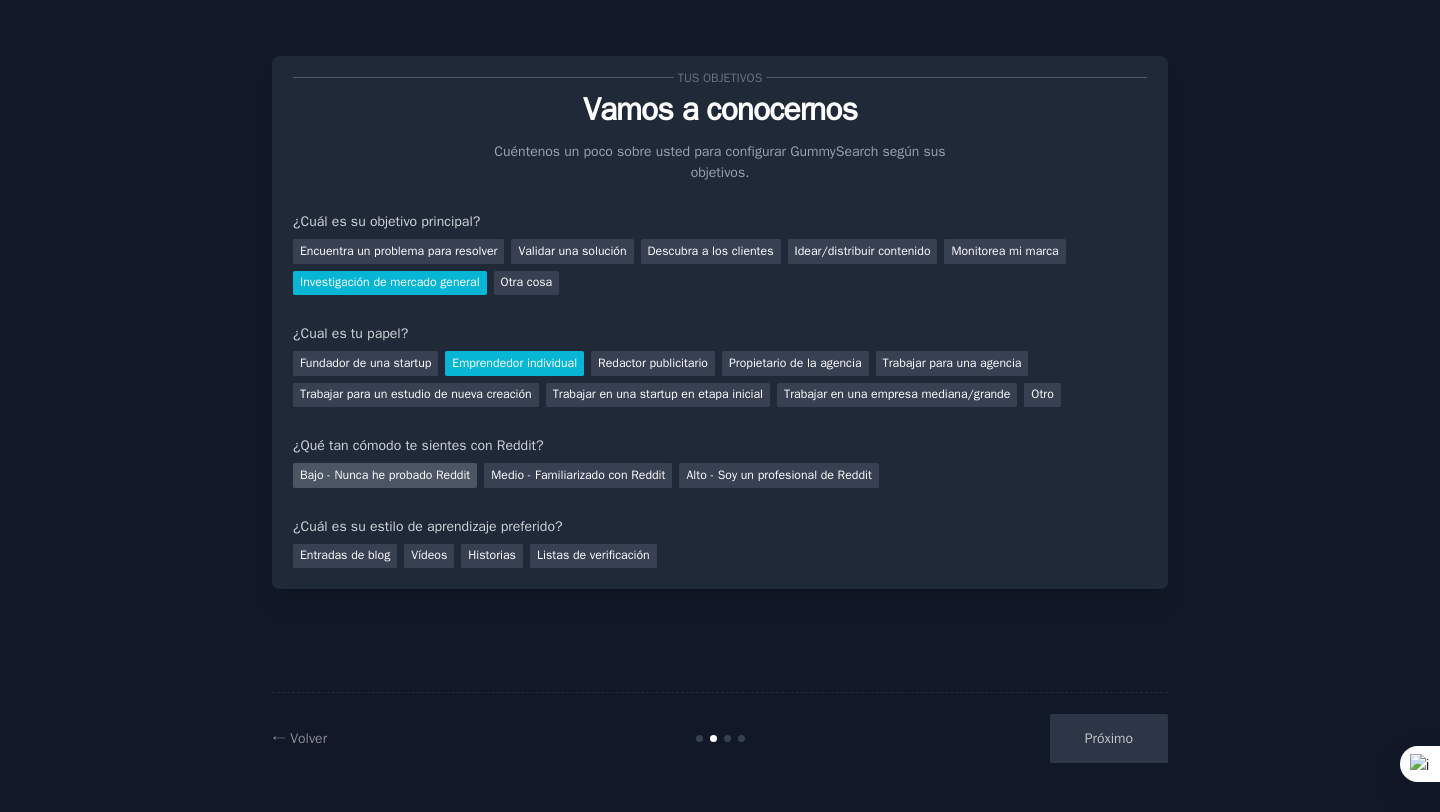 click on "Bajo - Nunca he probado Reddit" at bounding box center [385, 475] 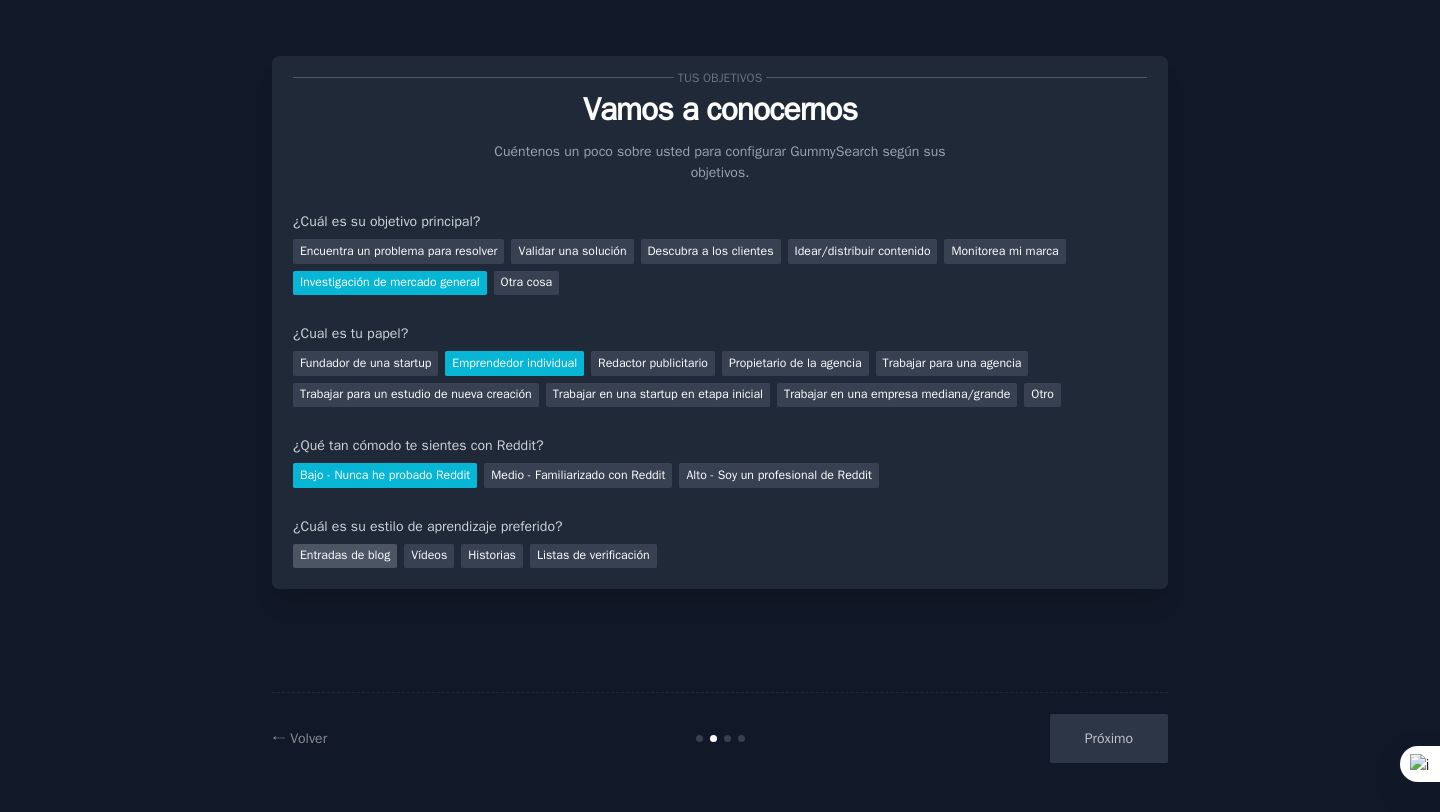 click on "Entradas de blog" at bounding box center [345, 555] 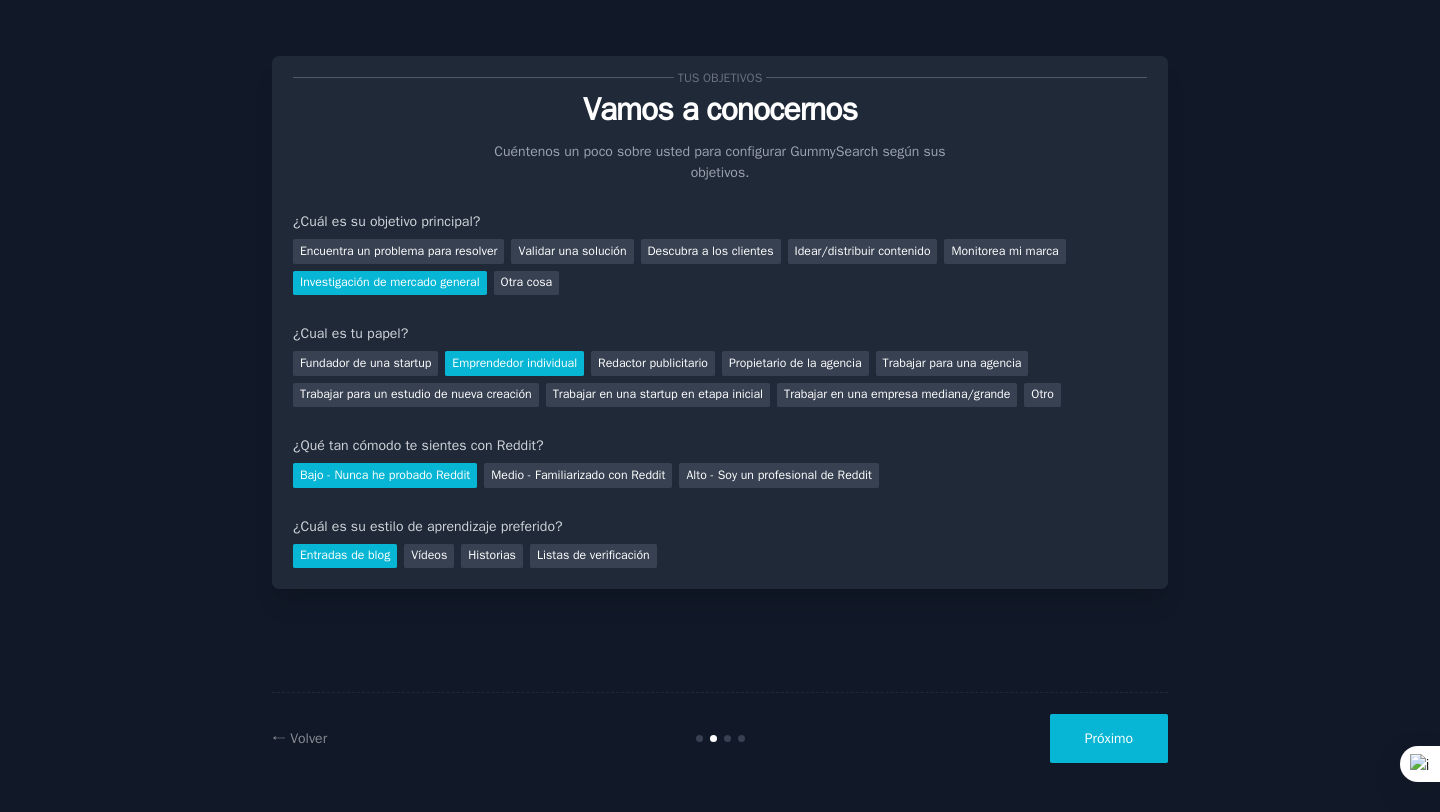 click on "Próximo" at bounding box center (1109, 738) 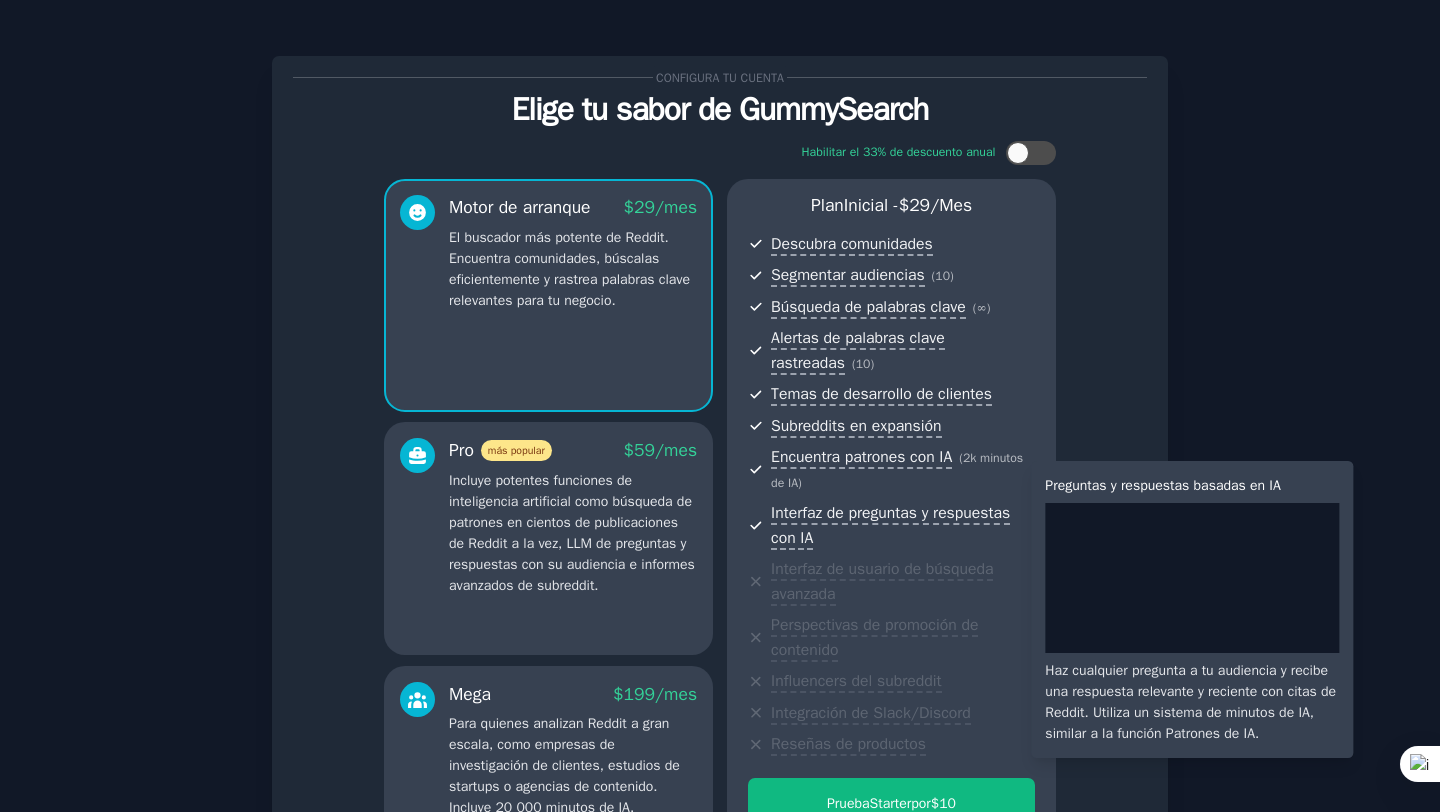 scroll, scrollTop: 276, scrollLeft: 0, axis: vertical 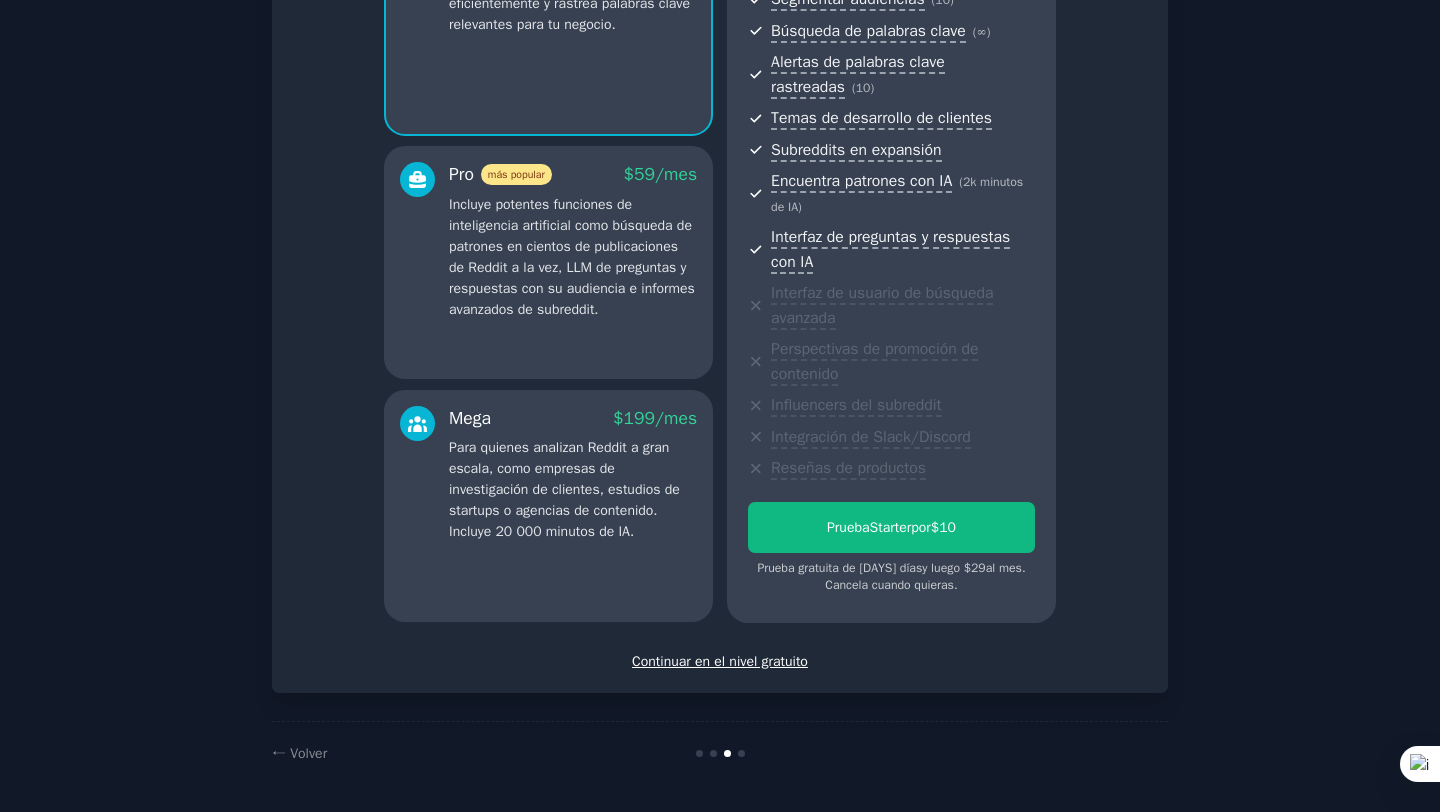click on "Continuar en el nivel gratuito" at bounding box center (720, 661) 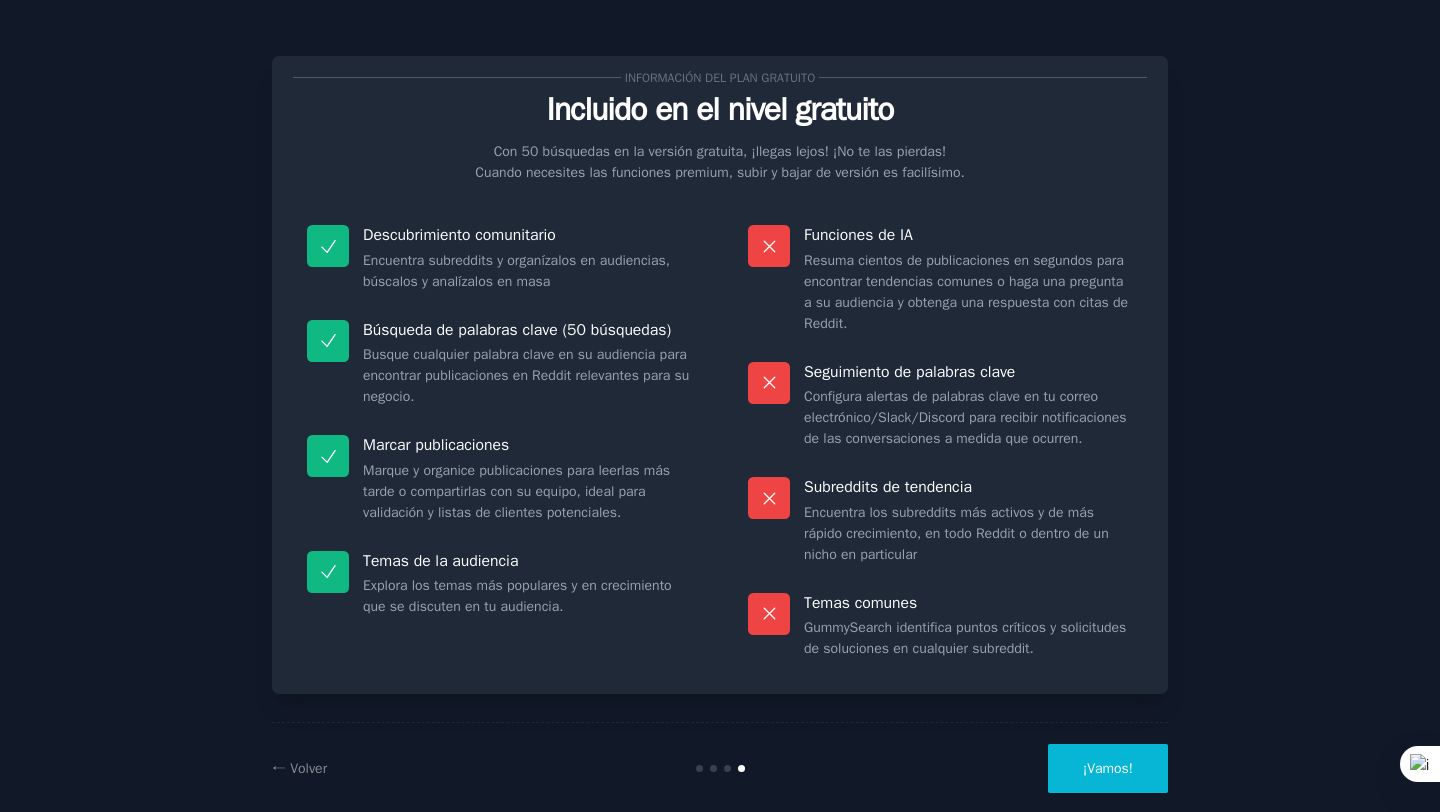 scroll, scrollTop: 72, scrollLeft: 0, axis: vertical 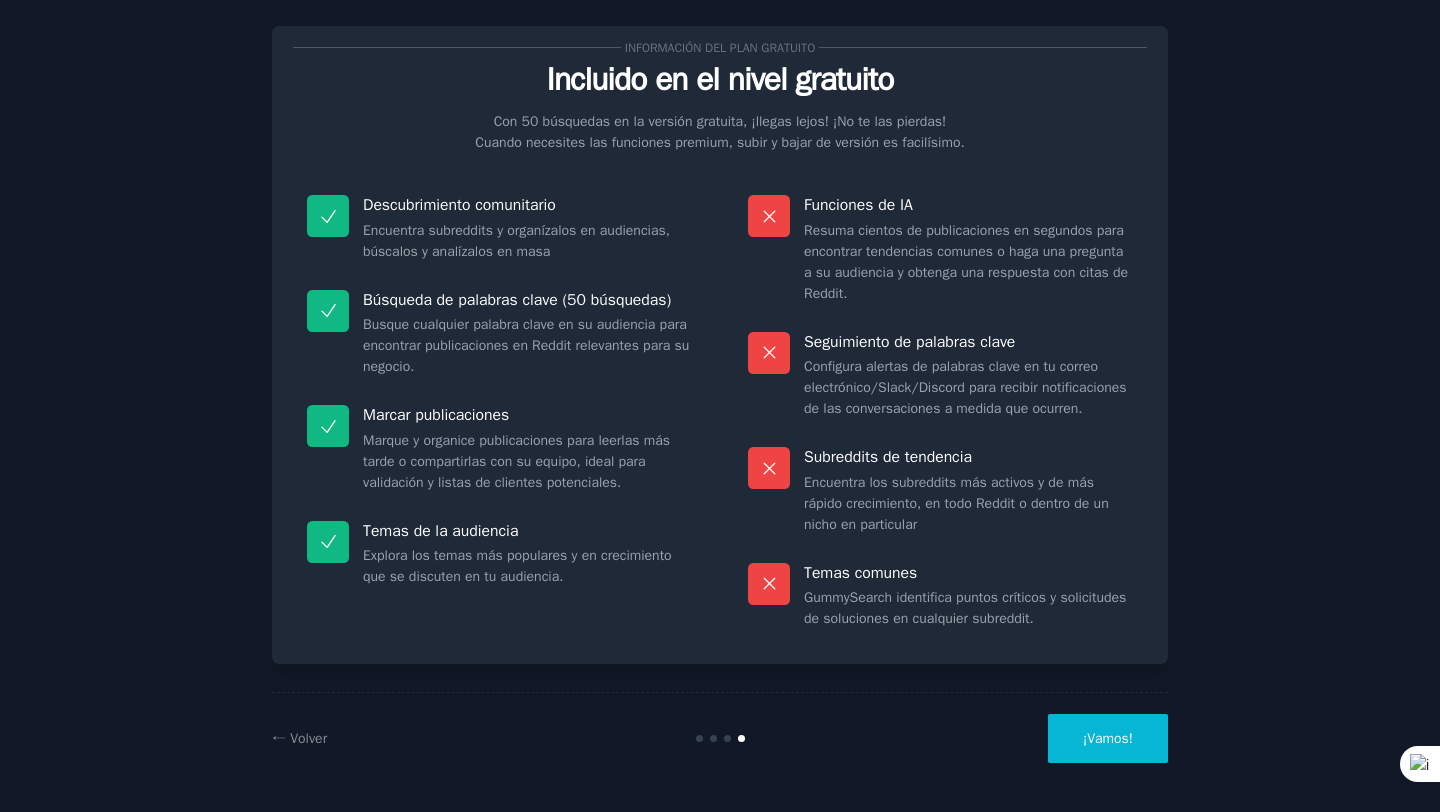 click on "¡Vamos!" at bounding box center (1108, 738) 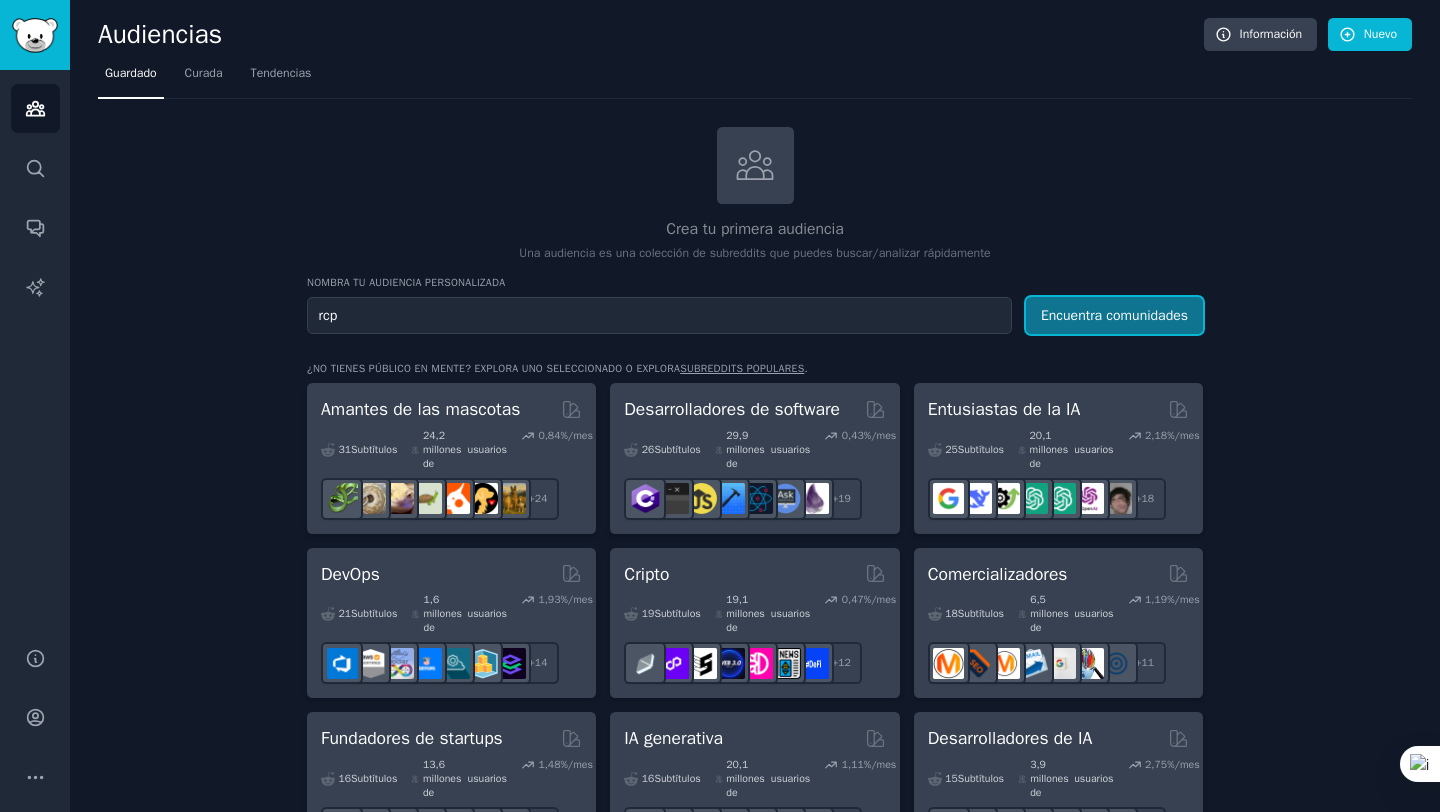 click on "Encuentra comunidades" at bounding box center [1114, 315] 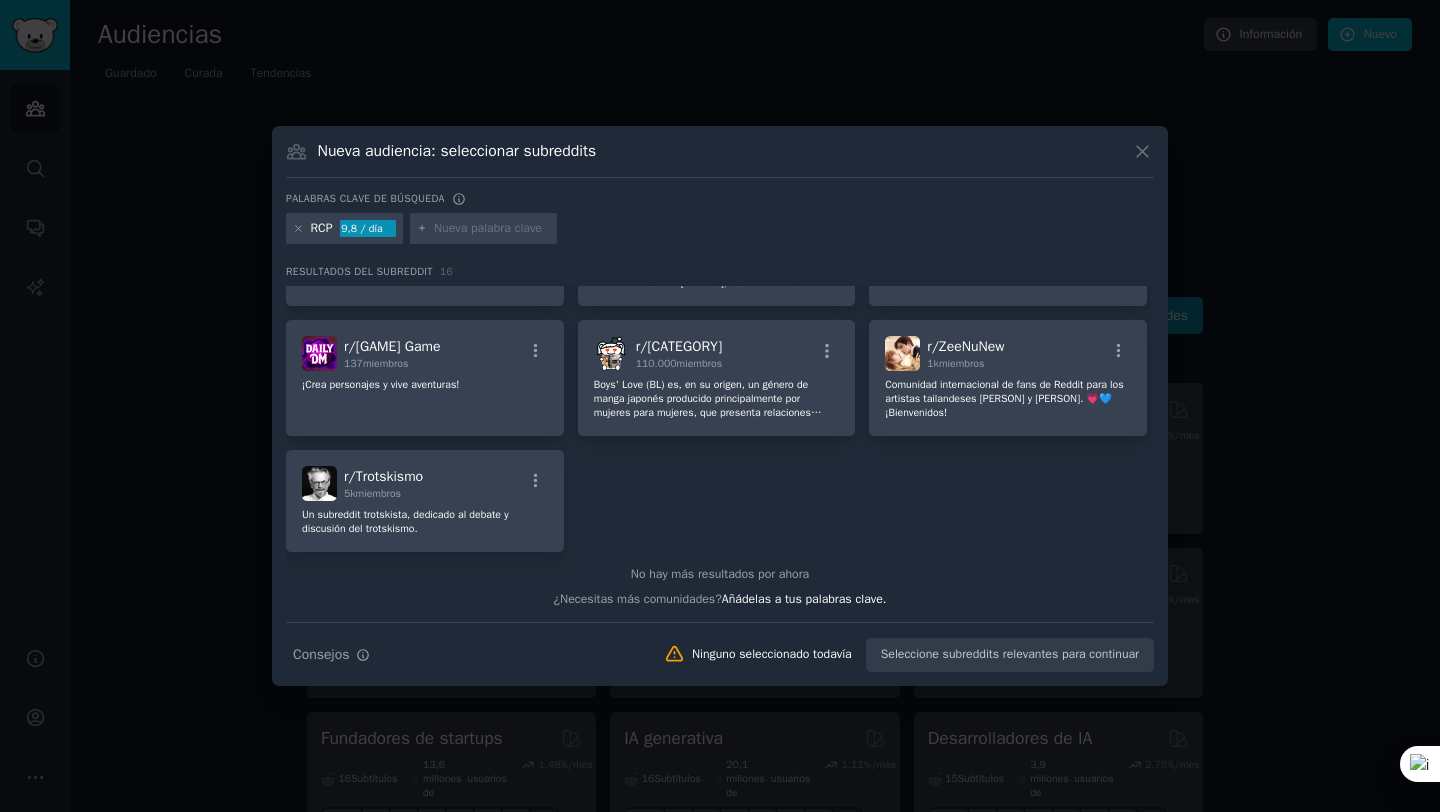 scroll, scrollTop: 0, scrollLeft: 0, axis: both 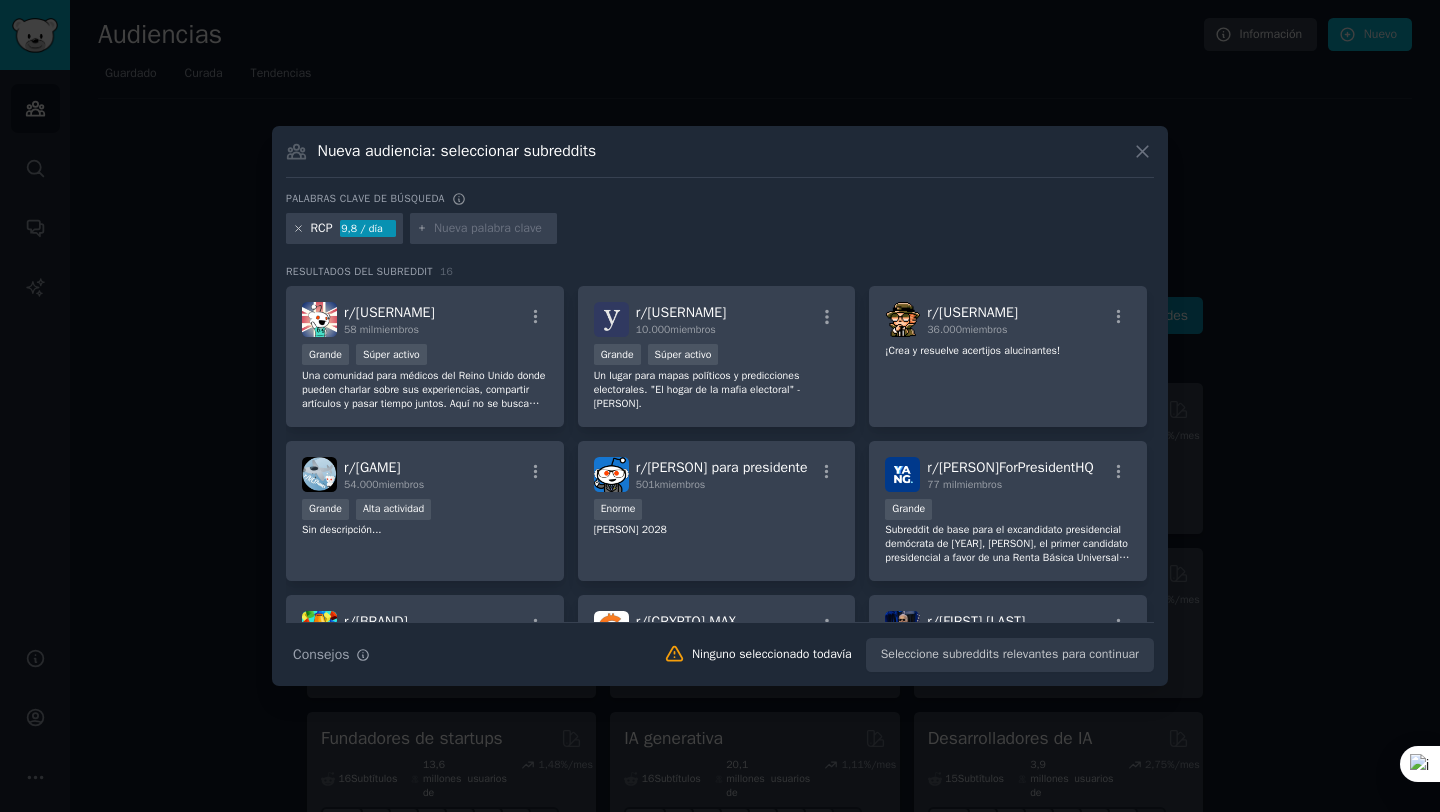 click 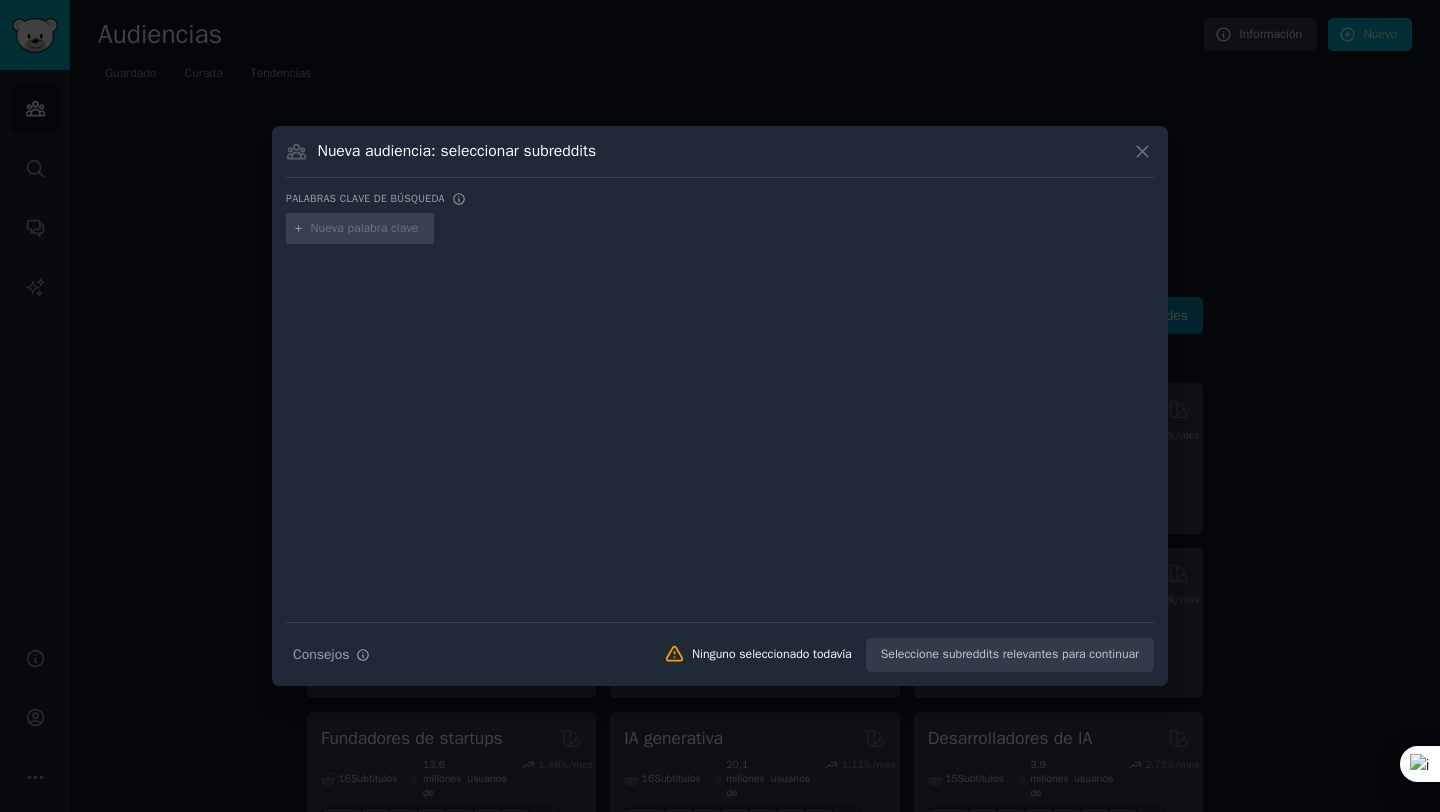 click on "Palabras clave de búsqueda" at bounding box center (365, 198) 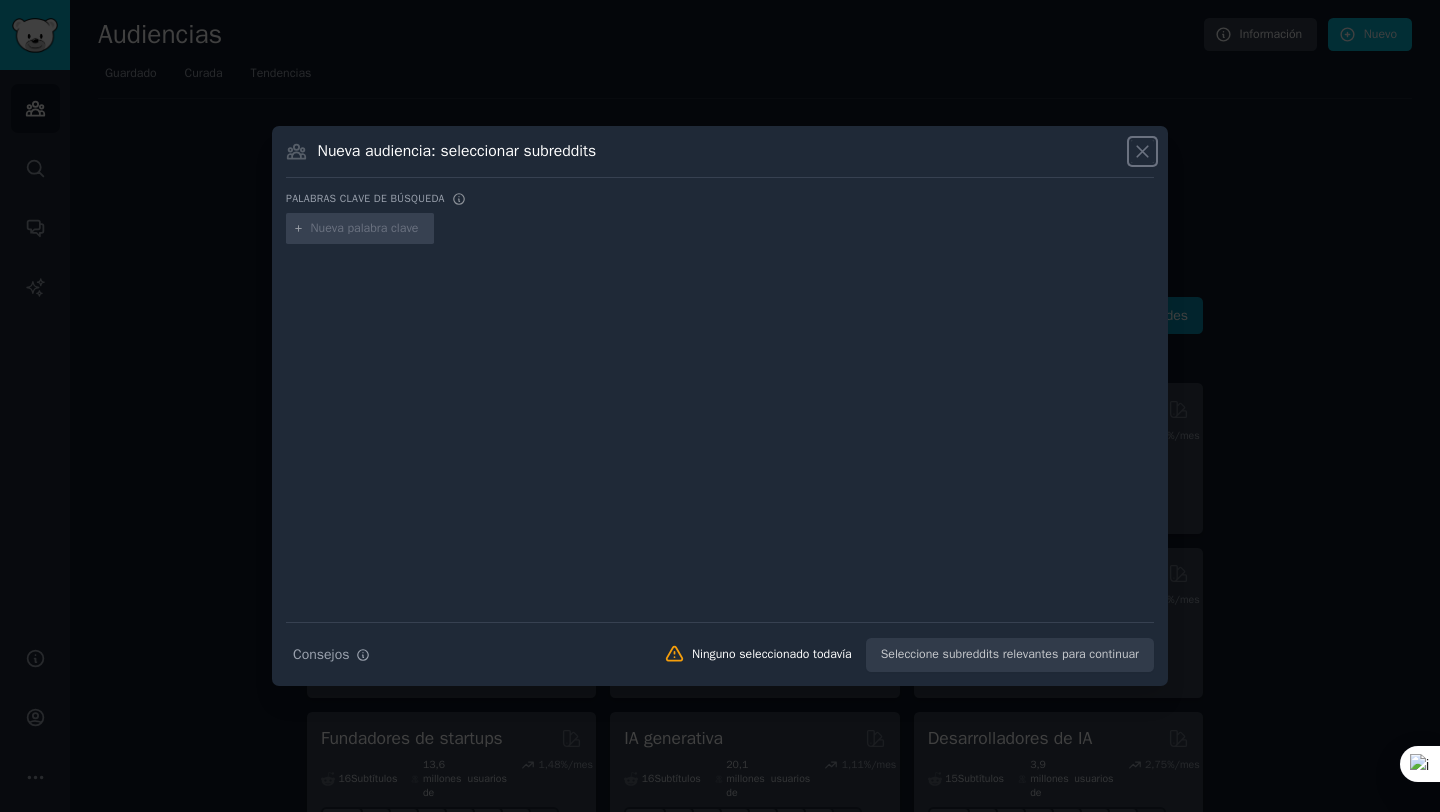 click 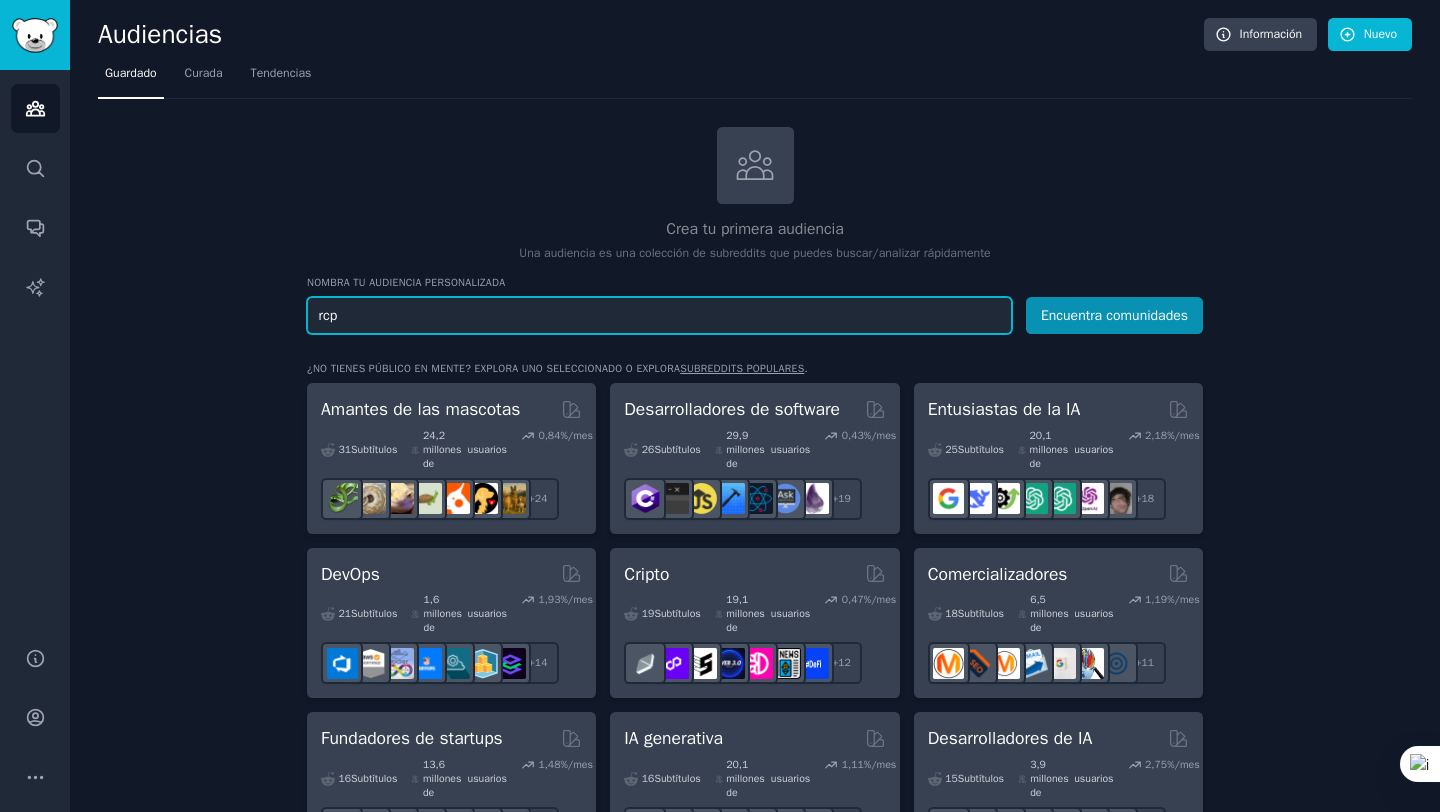 click on "rcp" at bounding box center [659, 315] 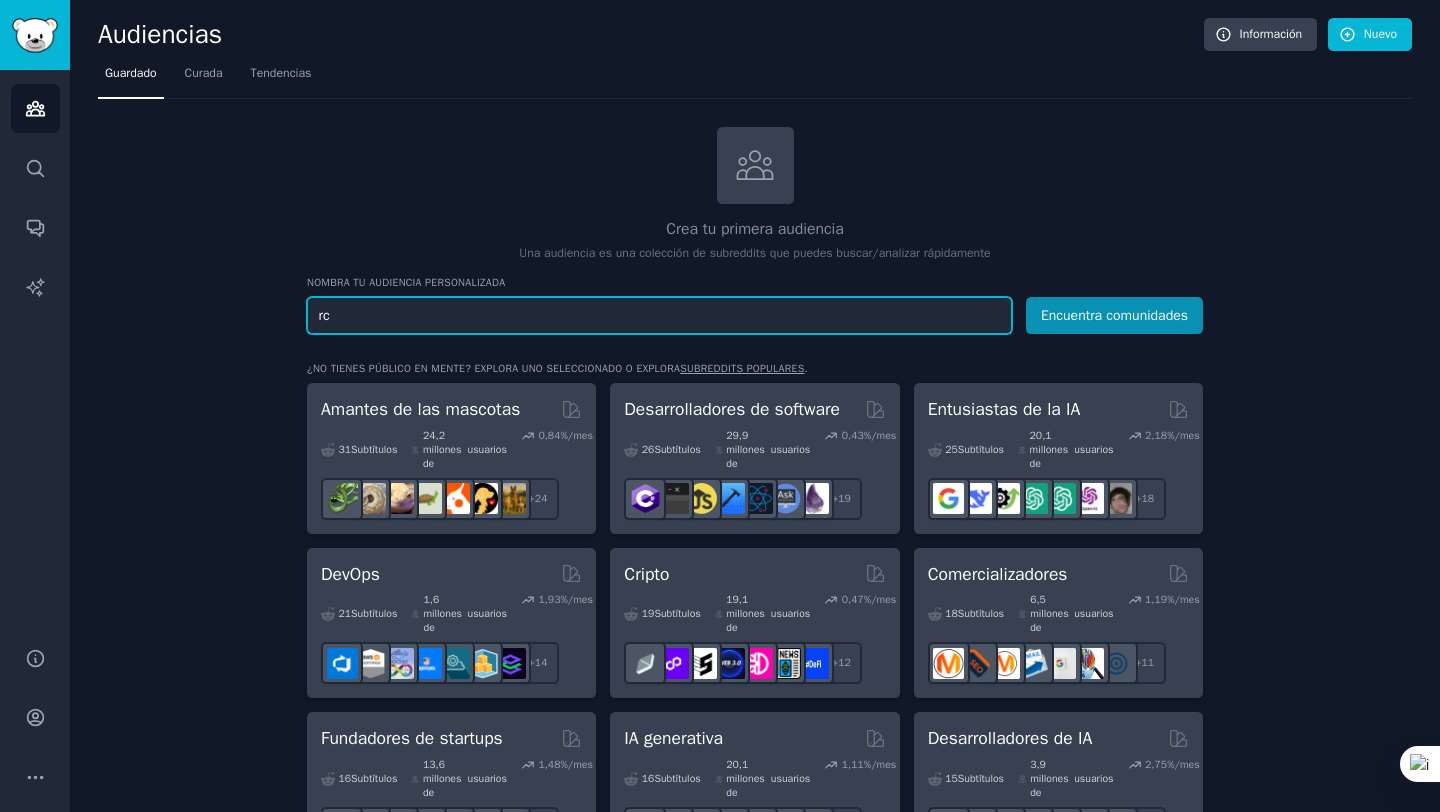 type on "r" 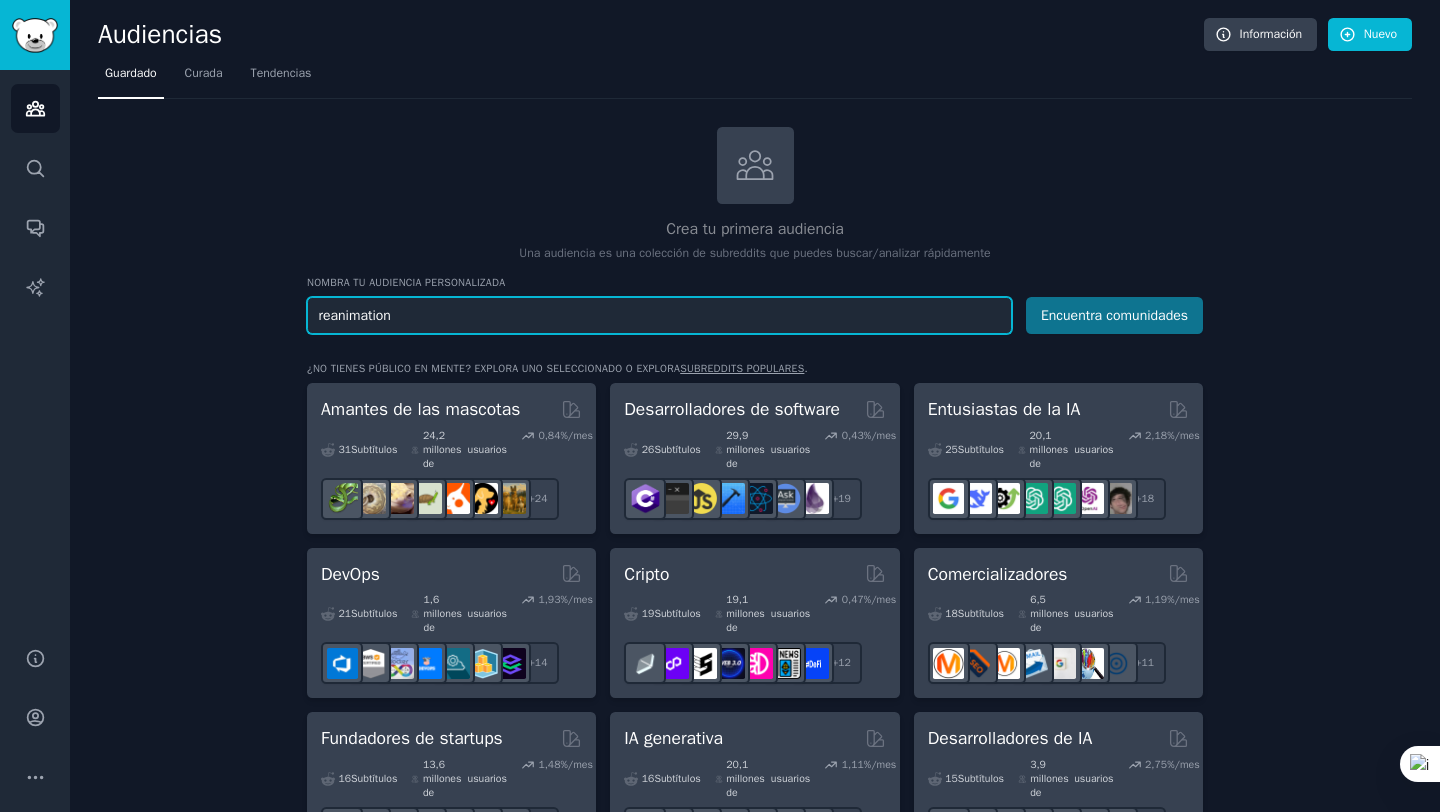 type on "reanimation" 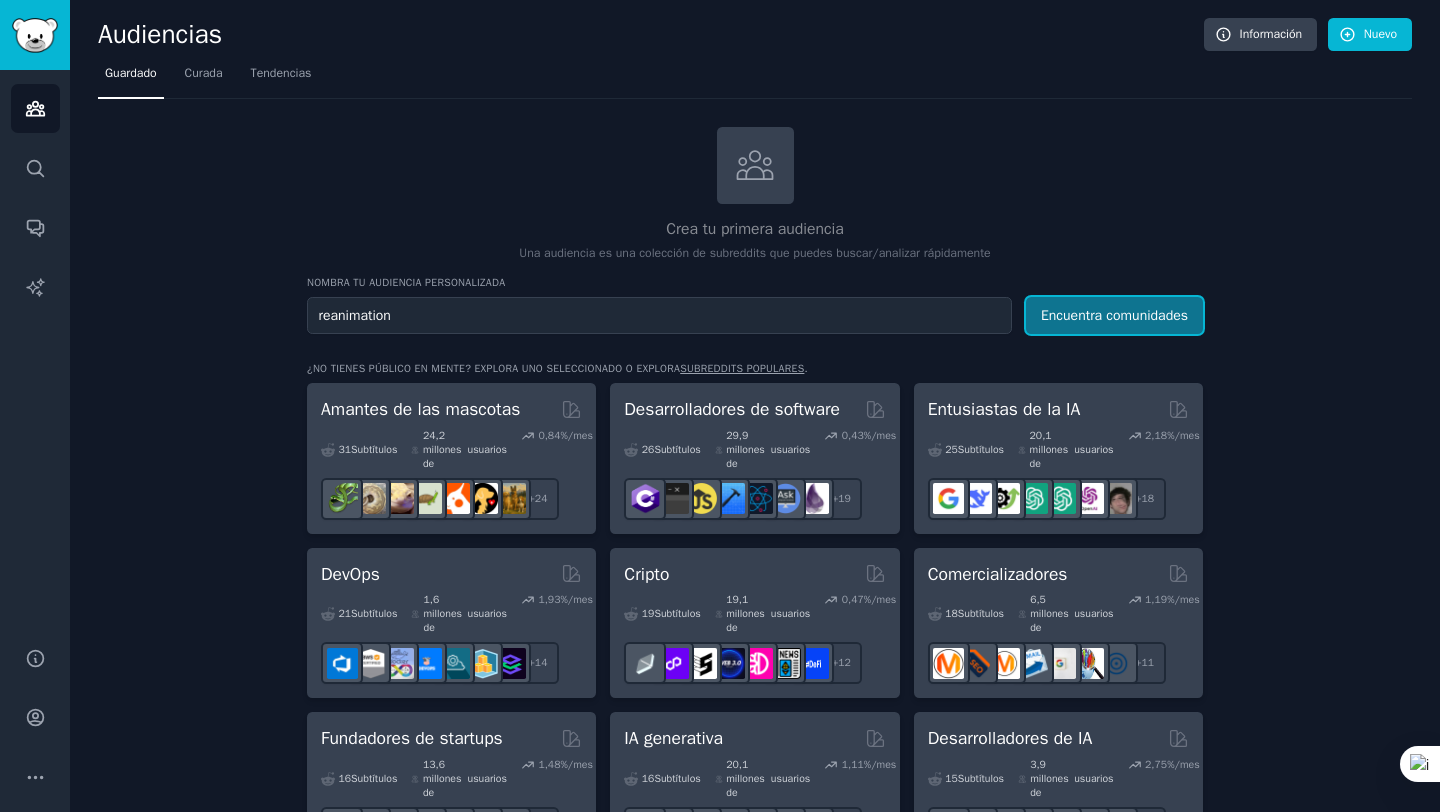 click on "Encuentra comunidades" at bounding box center (1114, 315) 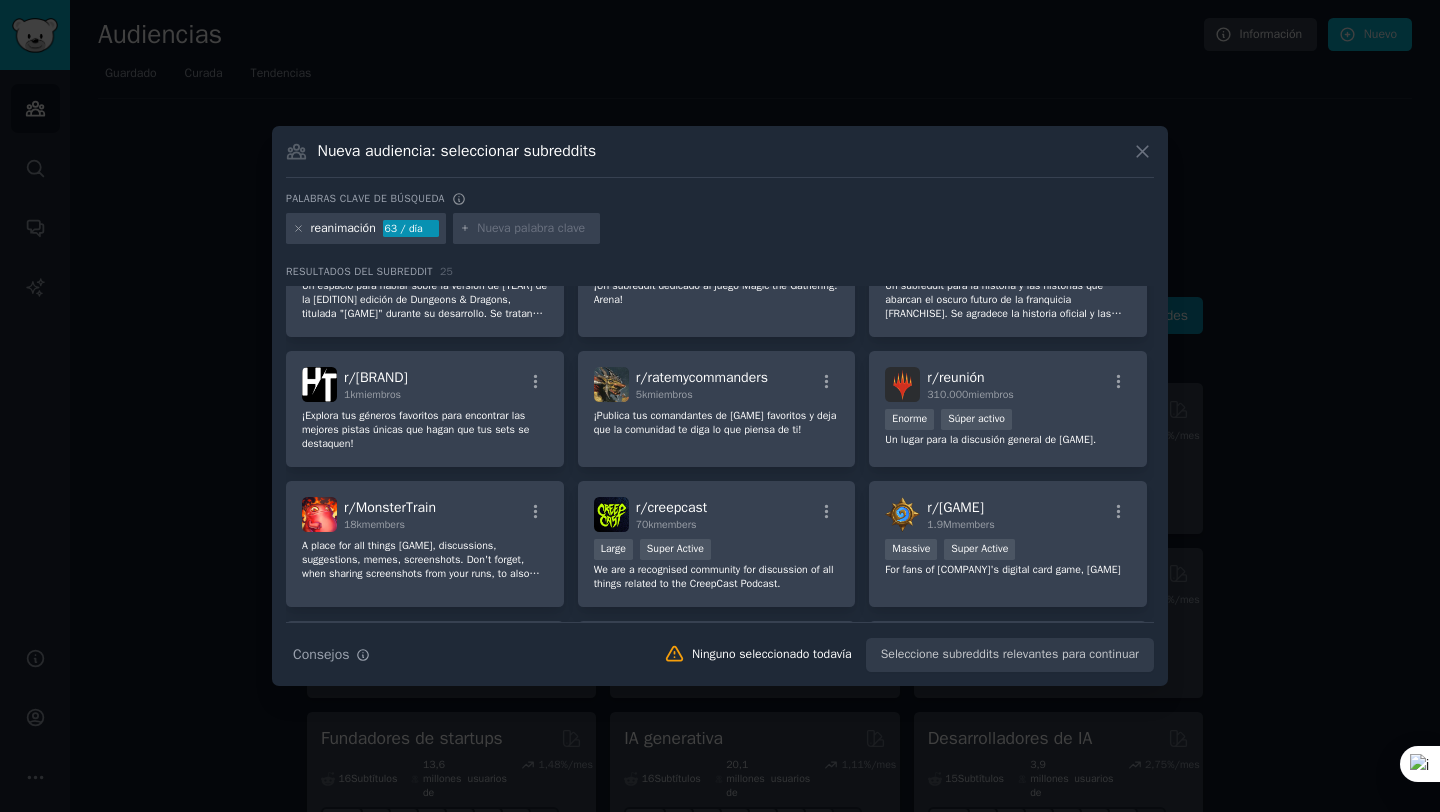 scroll, scrollTop: 891, scrollLeft: 0, axis: vertical 